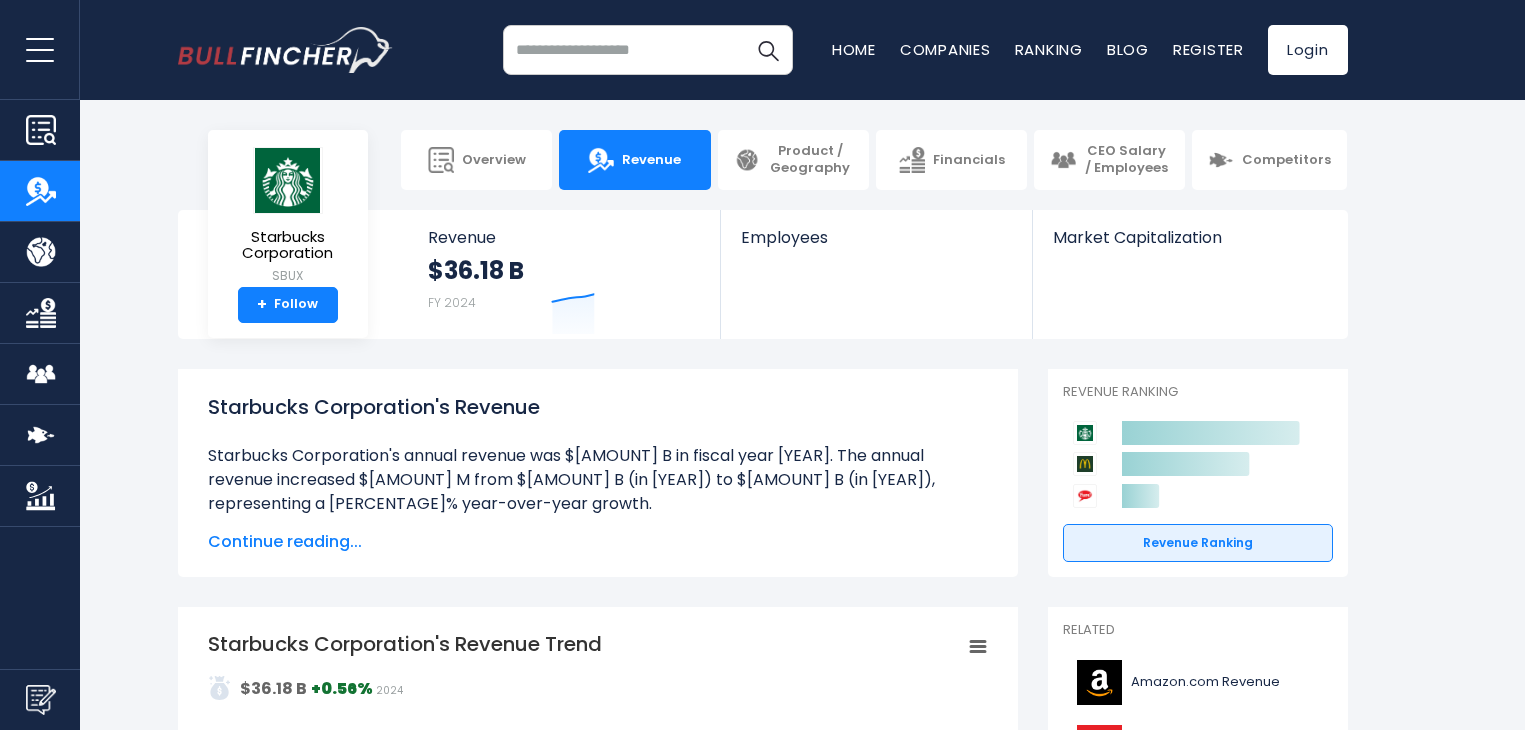 scroll, scrollTop: 0, scrollLeft: 0, axis: both 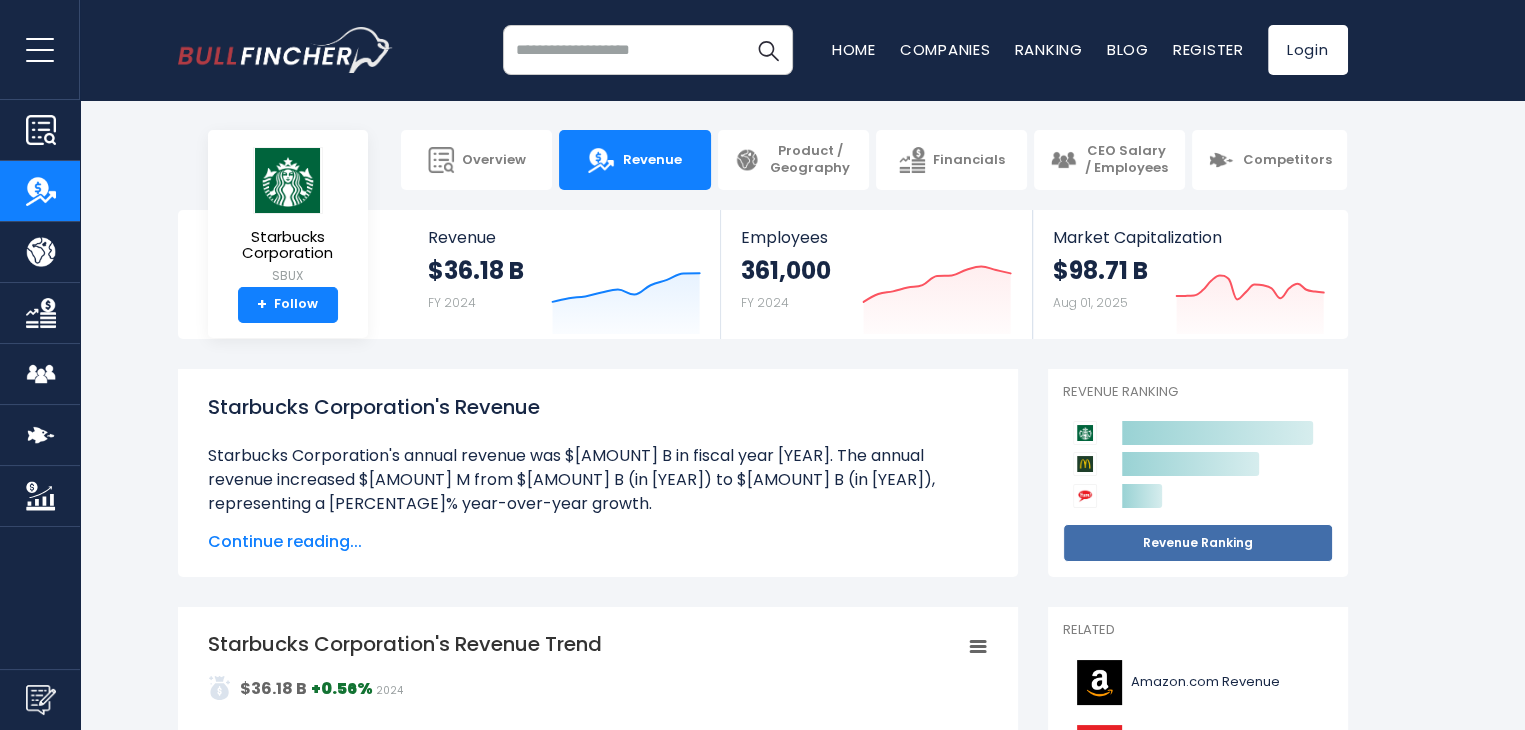click on "Revenue Ranking" at bounding box center [1198, 543] 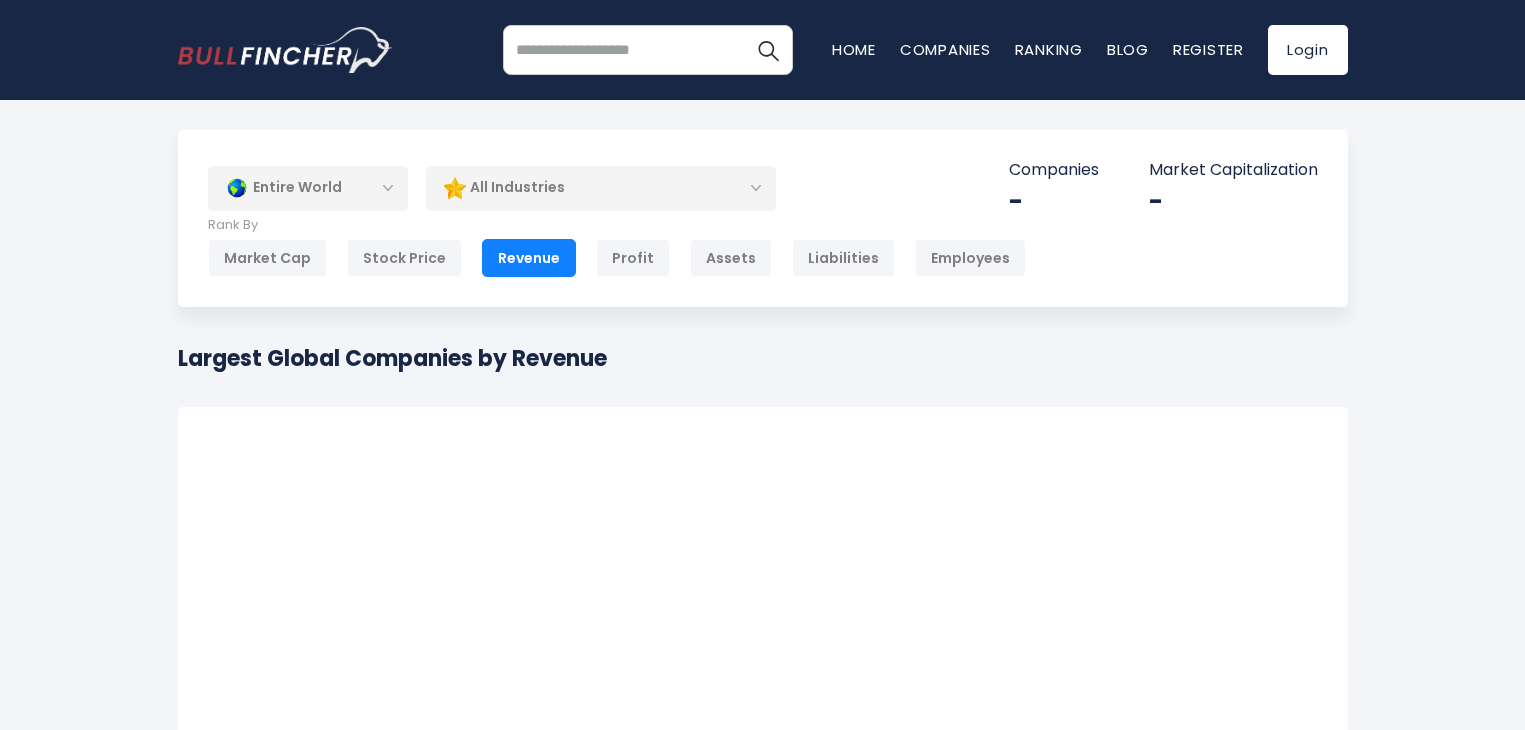 scroll, scrollTop: 0, scrollLeft: 0, axis: both 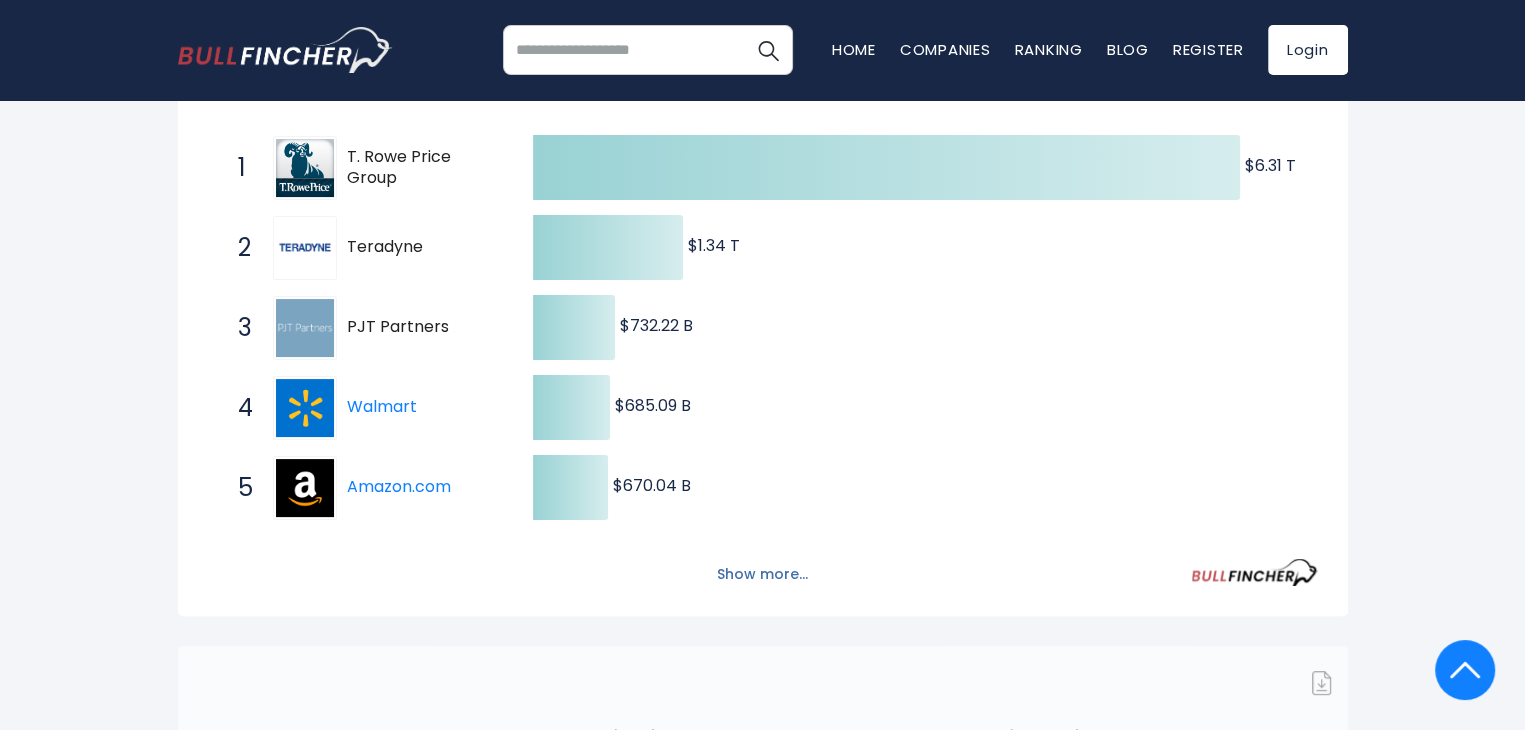 click on "Show more..." at bounding box center (762, 574) 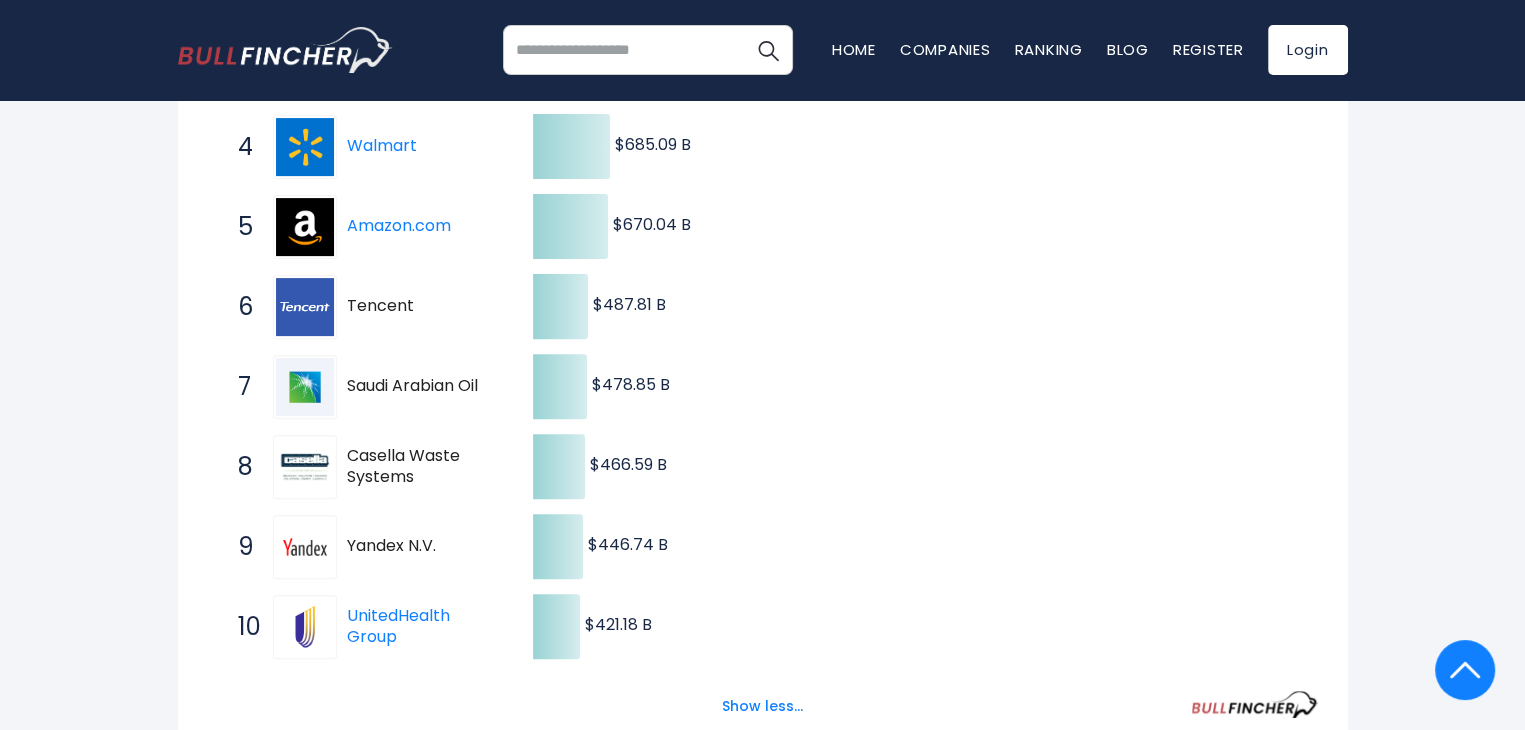 scroll, scrollTop: 719, scrollLeft: 0, axis: vertical 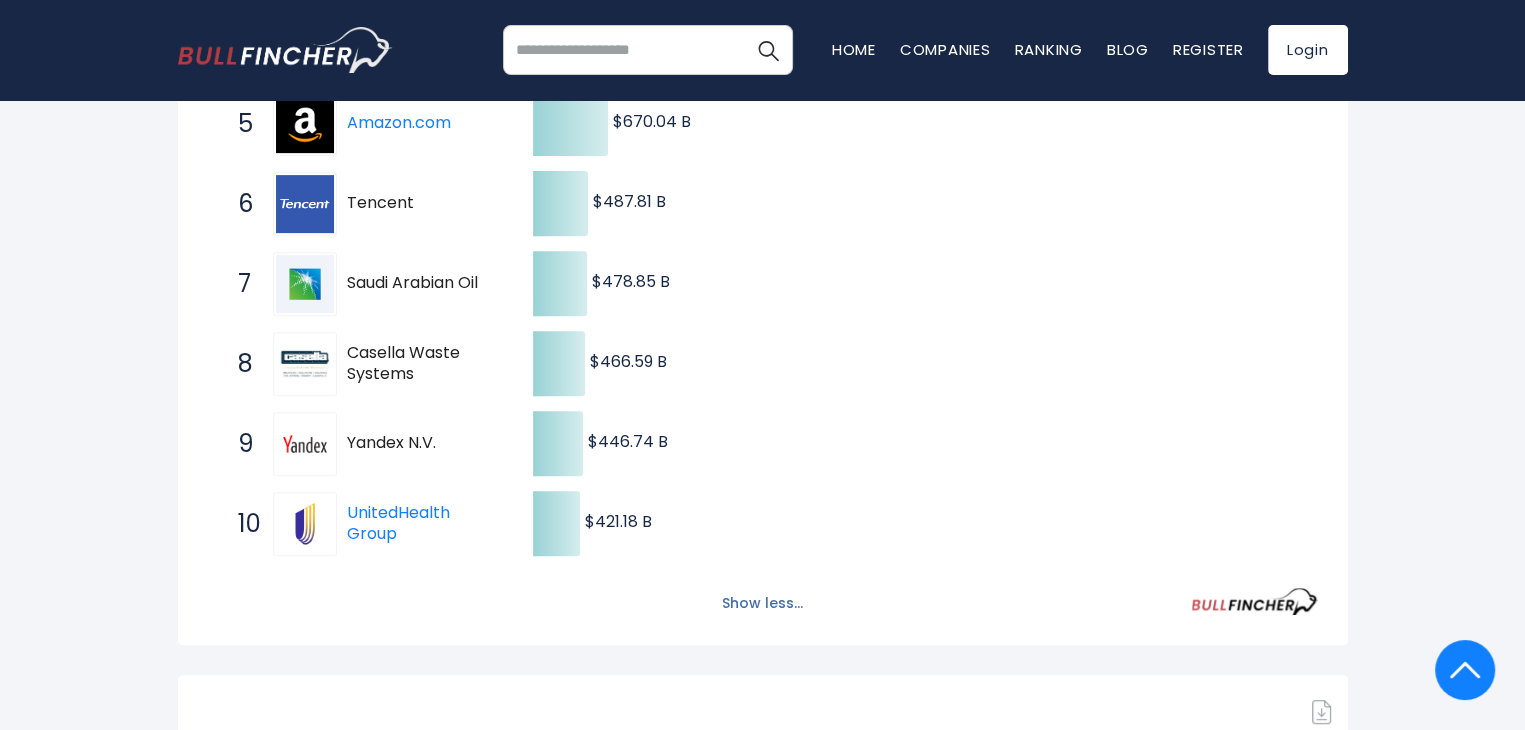 click on "Show less..." at bounding box center (762, 603) 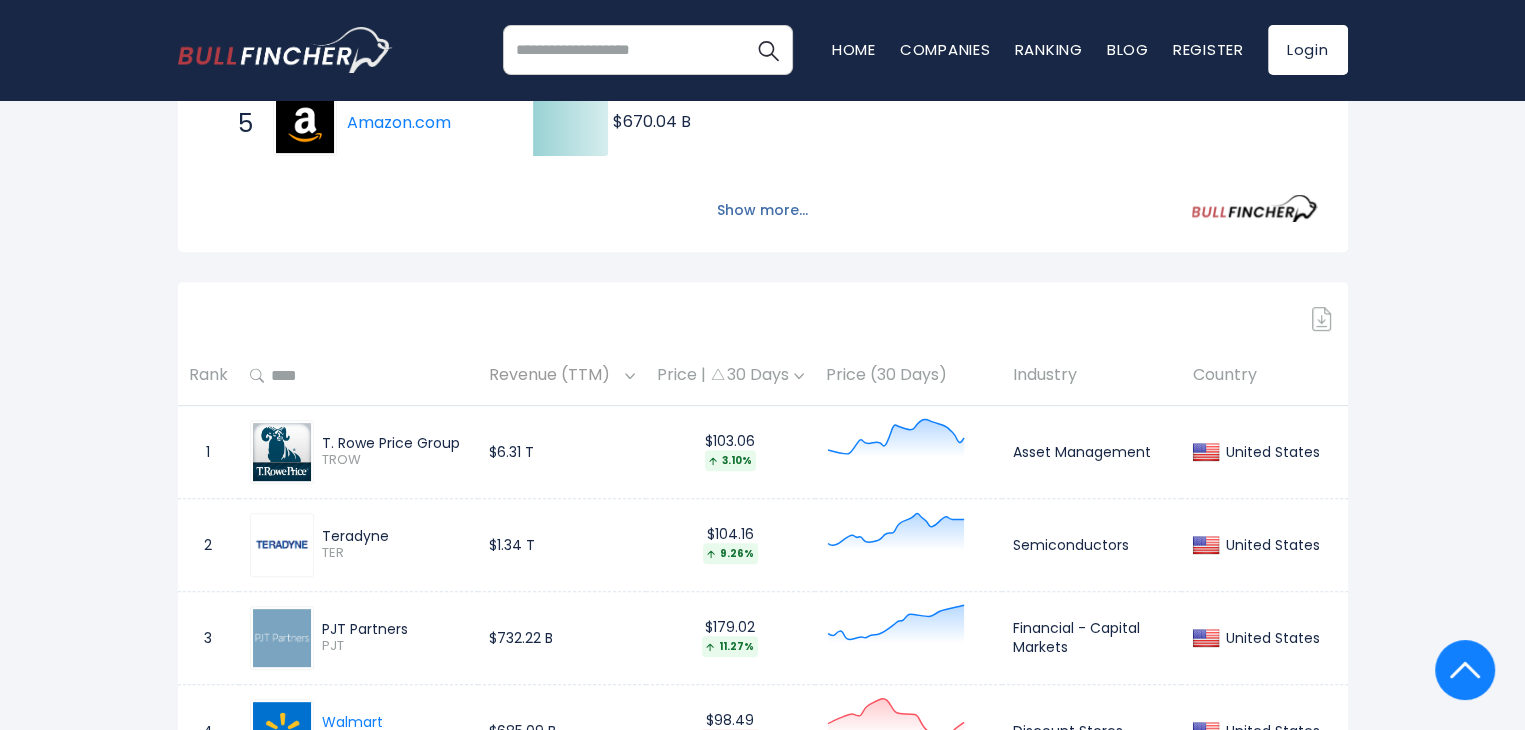 click on "Show more..." at bounding box center [762, 210] 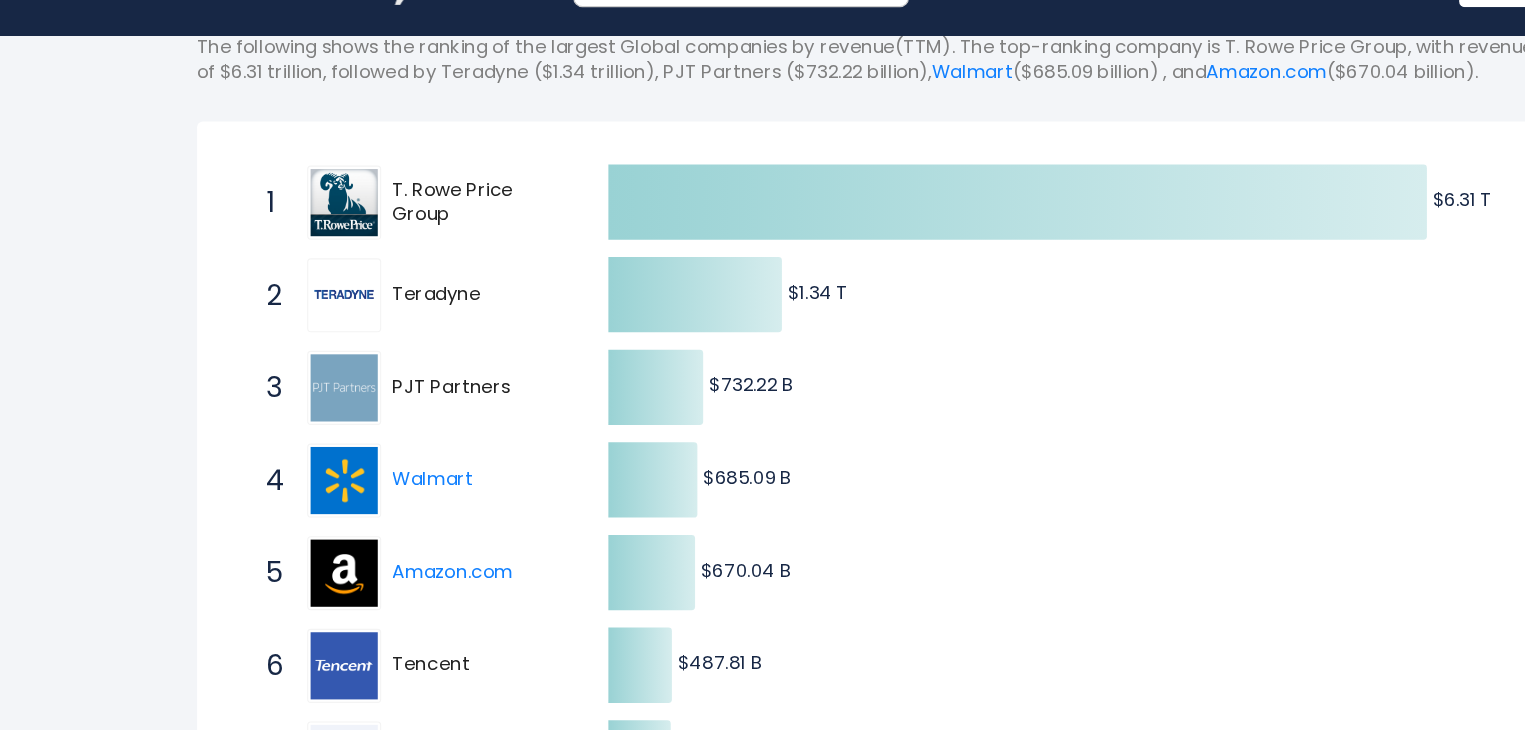 scroll, scrollTop: 279, scrollLeft: 0, axis: vertical 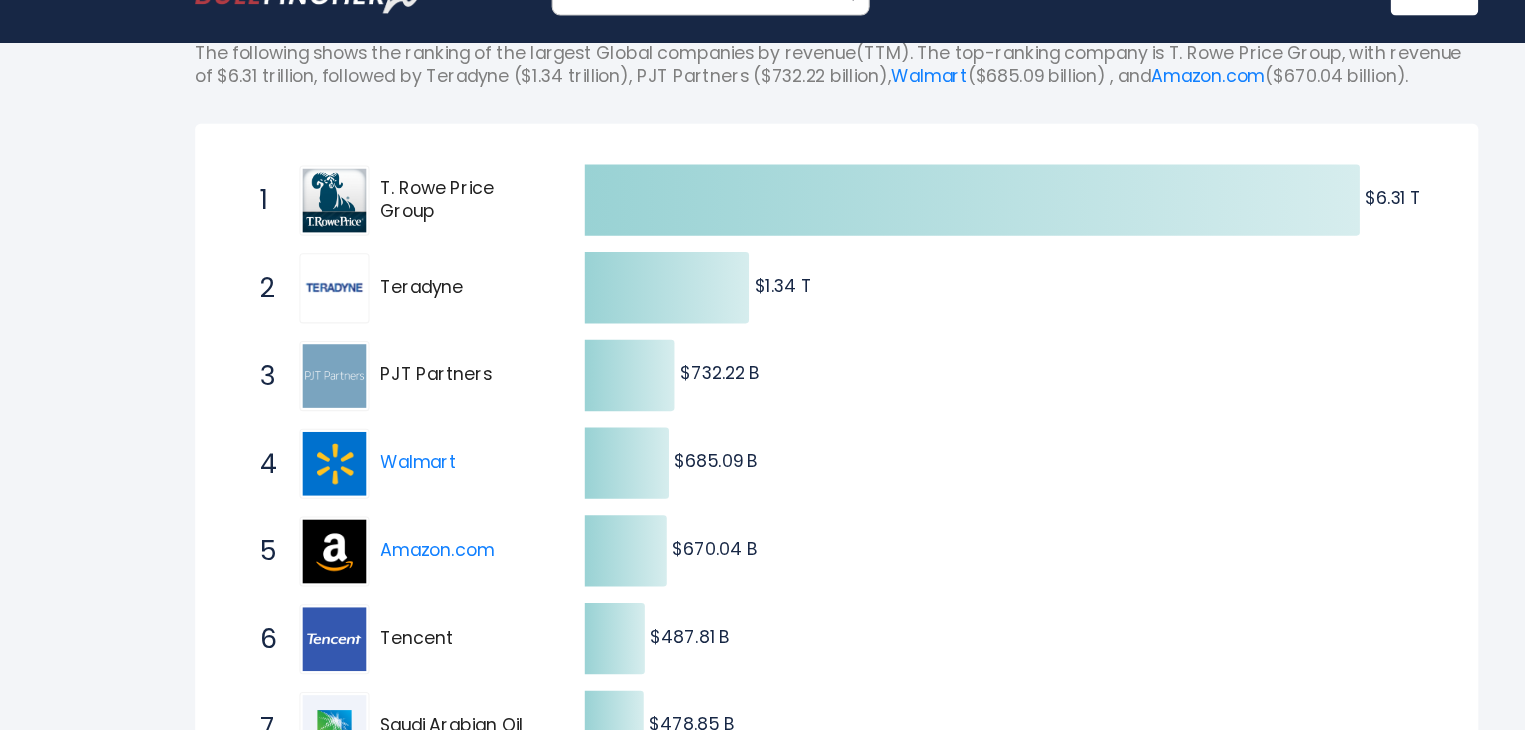 drag, startPoint x: 395, startPoint y: 257, endPoint x: 345, endPoint y: 235, distance: 54.626 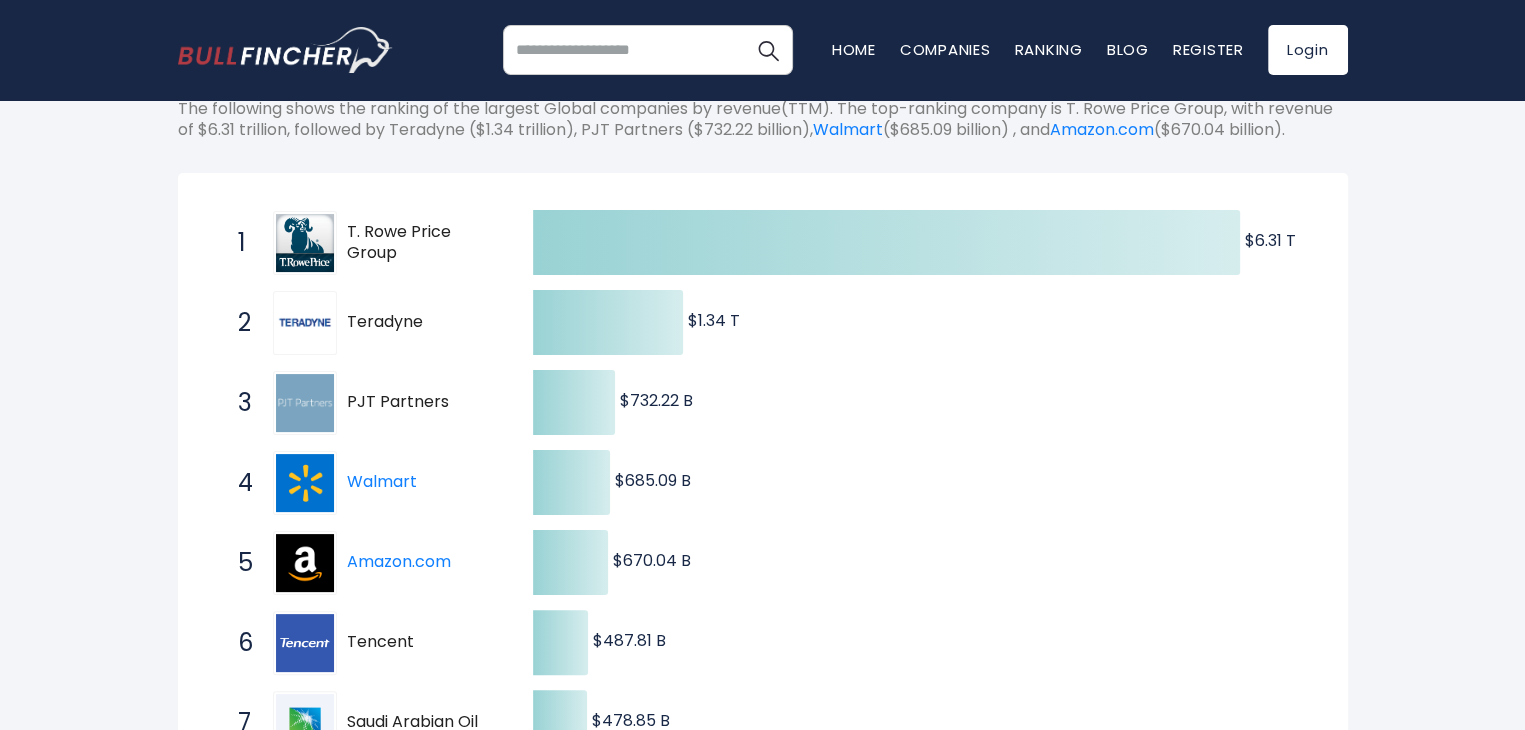 scroll, scrollTop: 279, scrollLeft: 0, axis: vertical 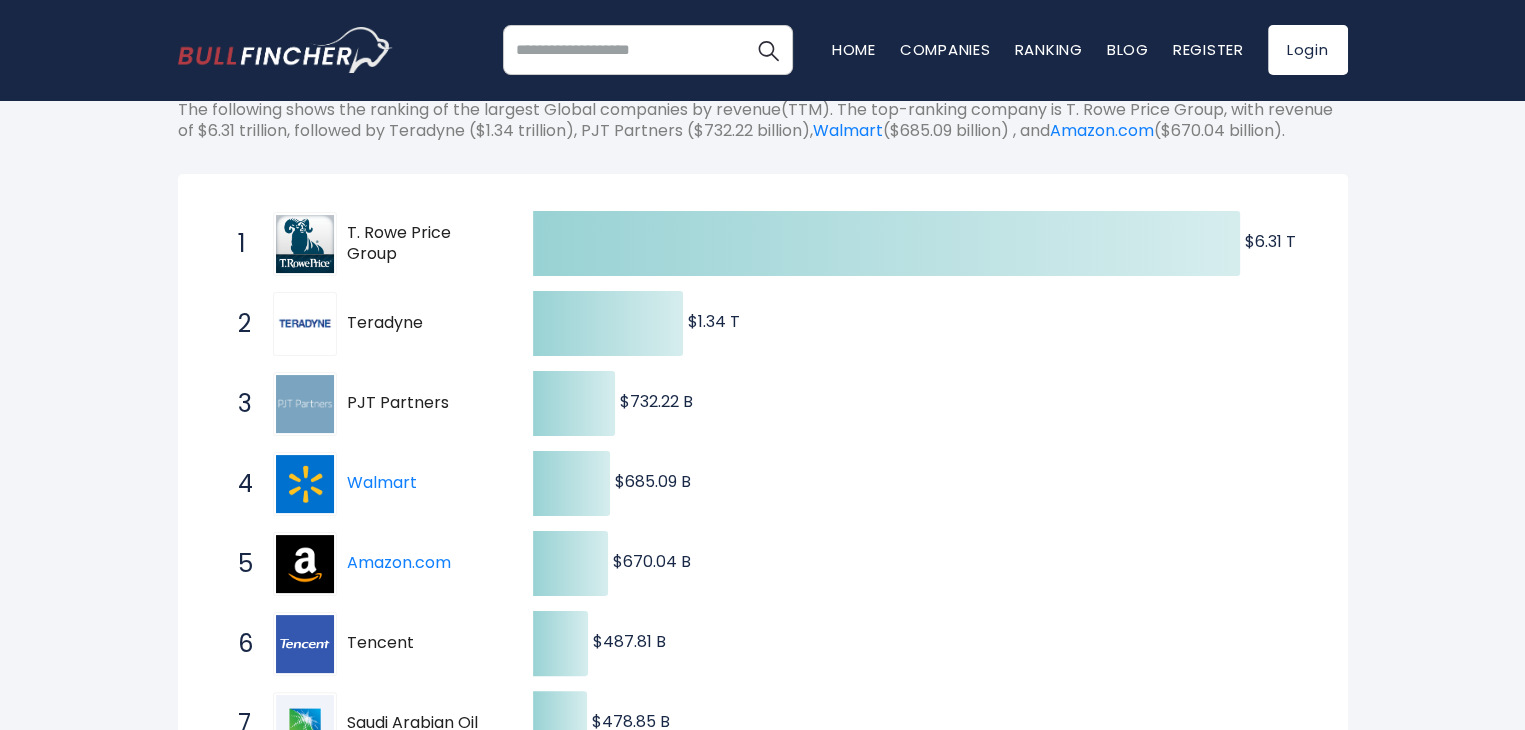 click on "T. Rowe Price Group" at bounding box center [422, 244] 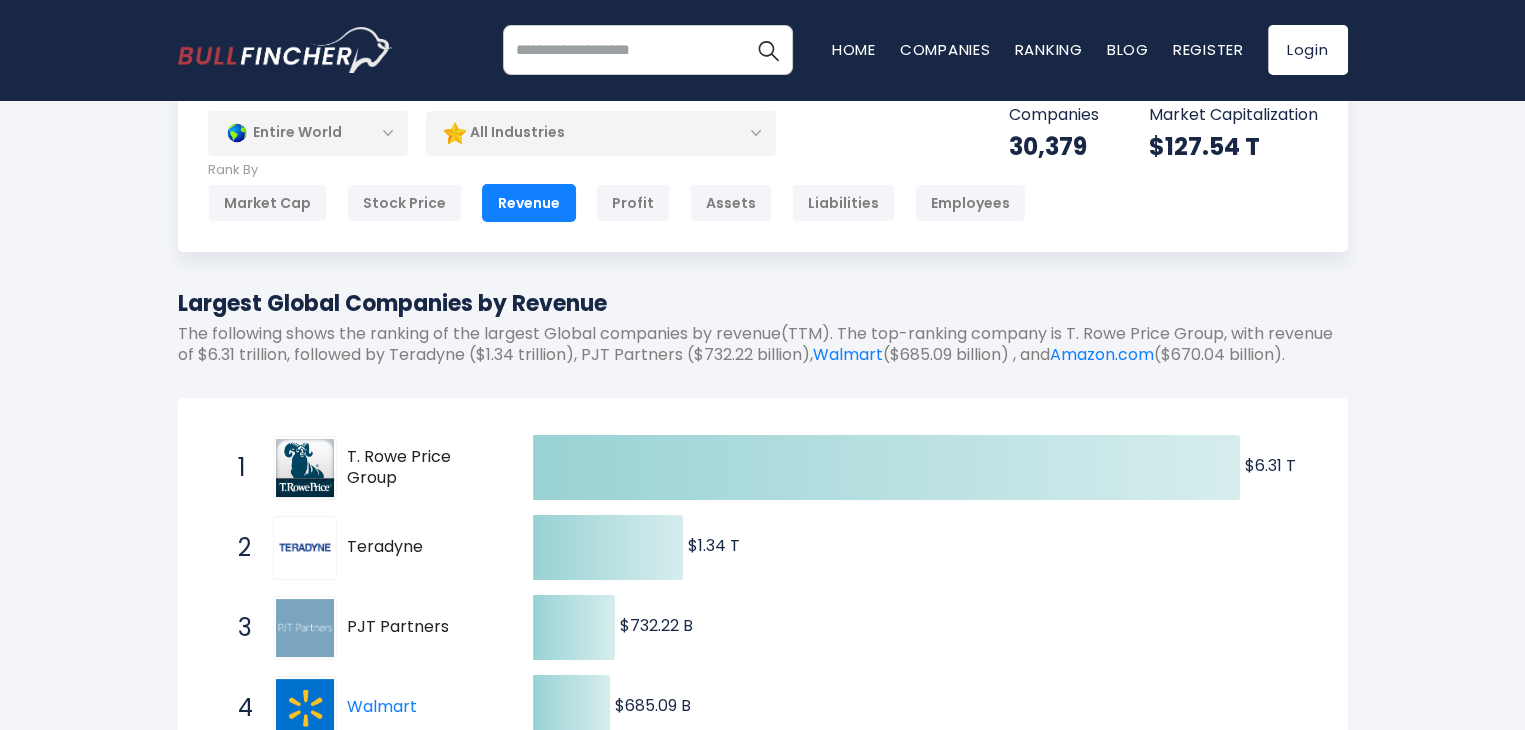 scroll, scrollTop: 48, scrollLeft: 0, axis: vertical 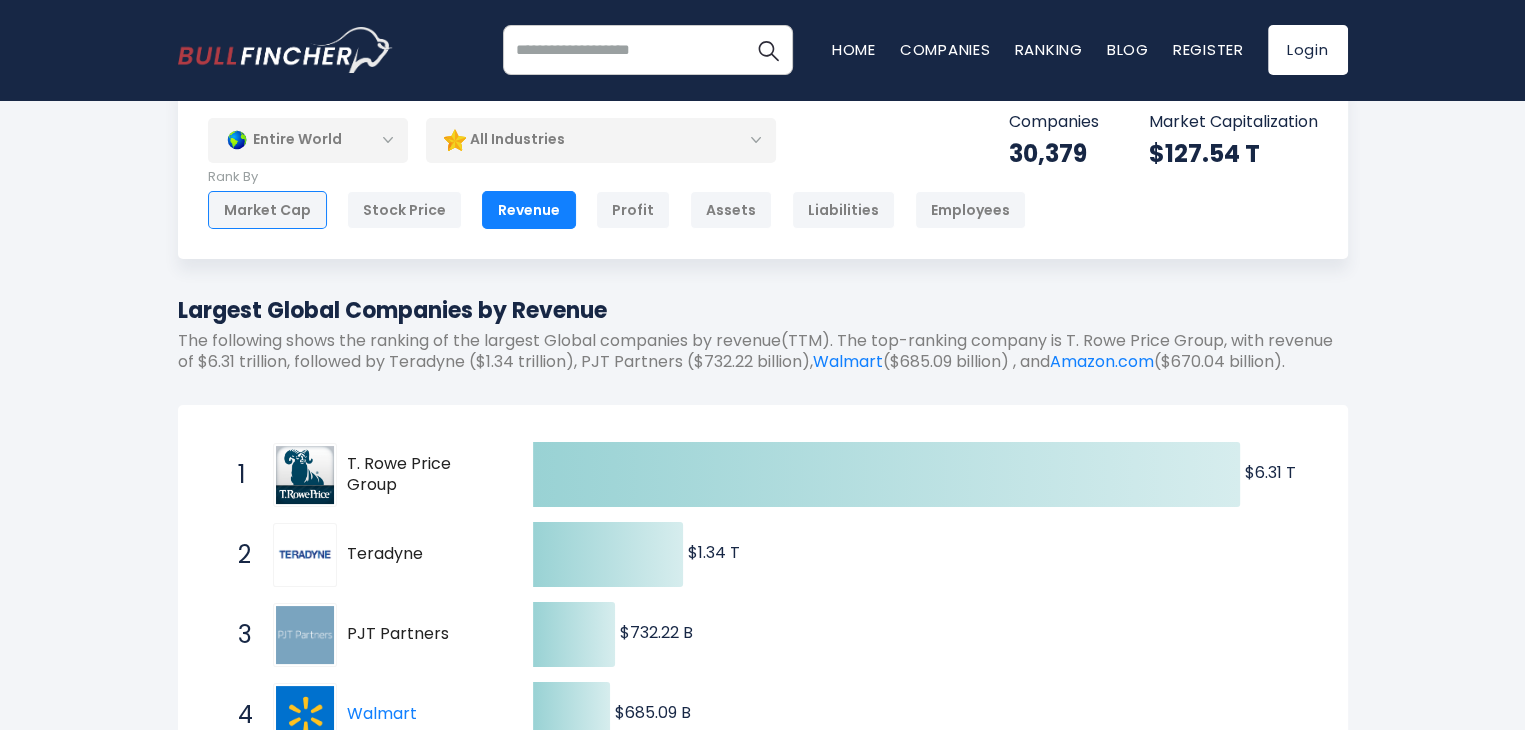 click on "Market Cap" at bounding box center (267, 210) 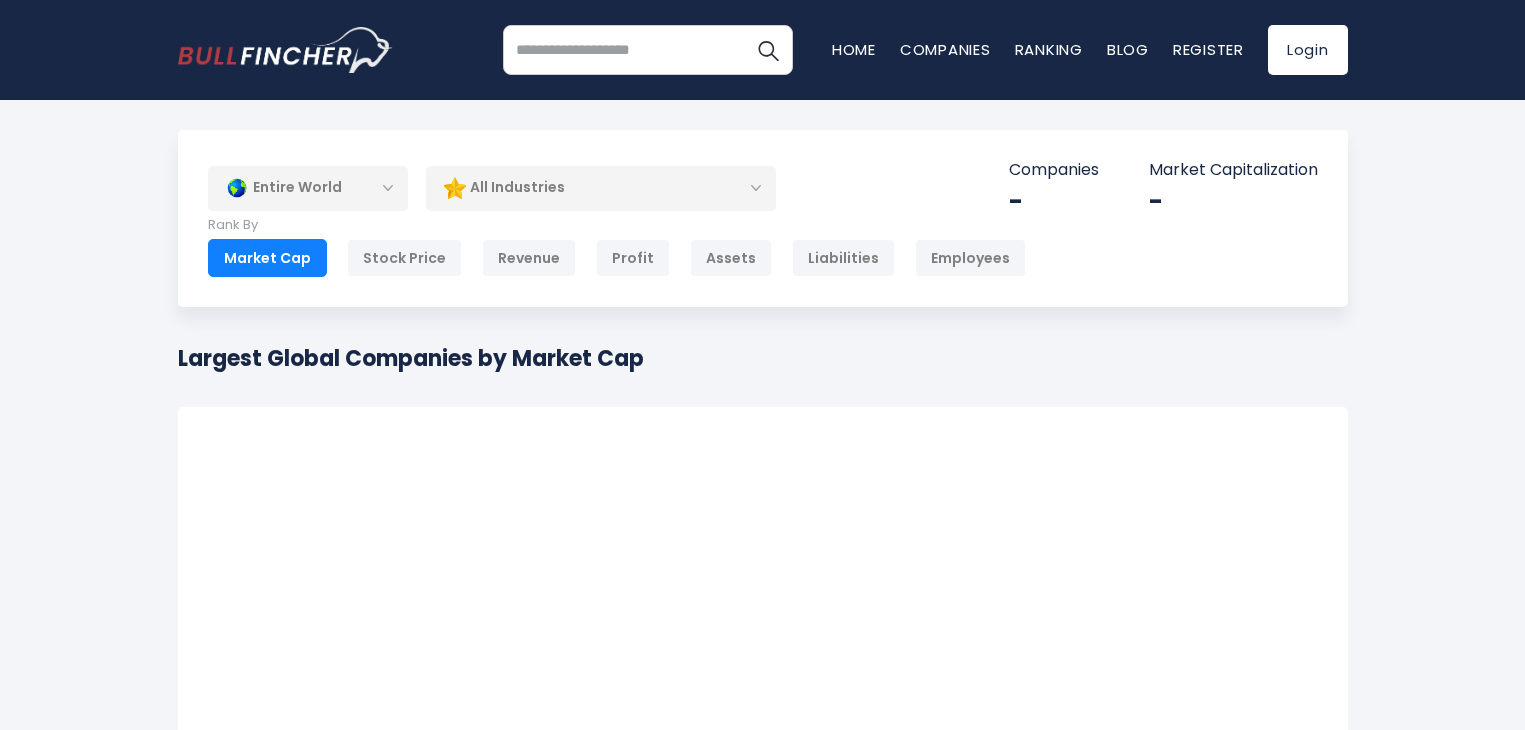 scroll, scrollTop: 0, scrollLeft: 0, axis: both 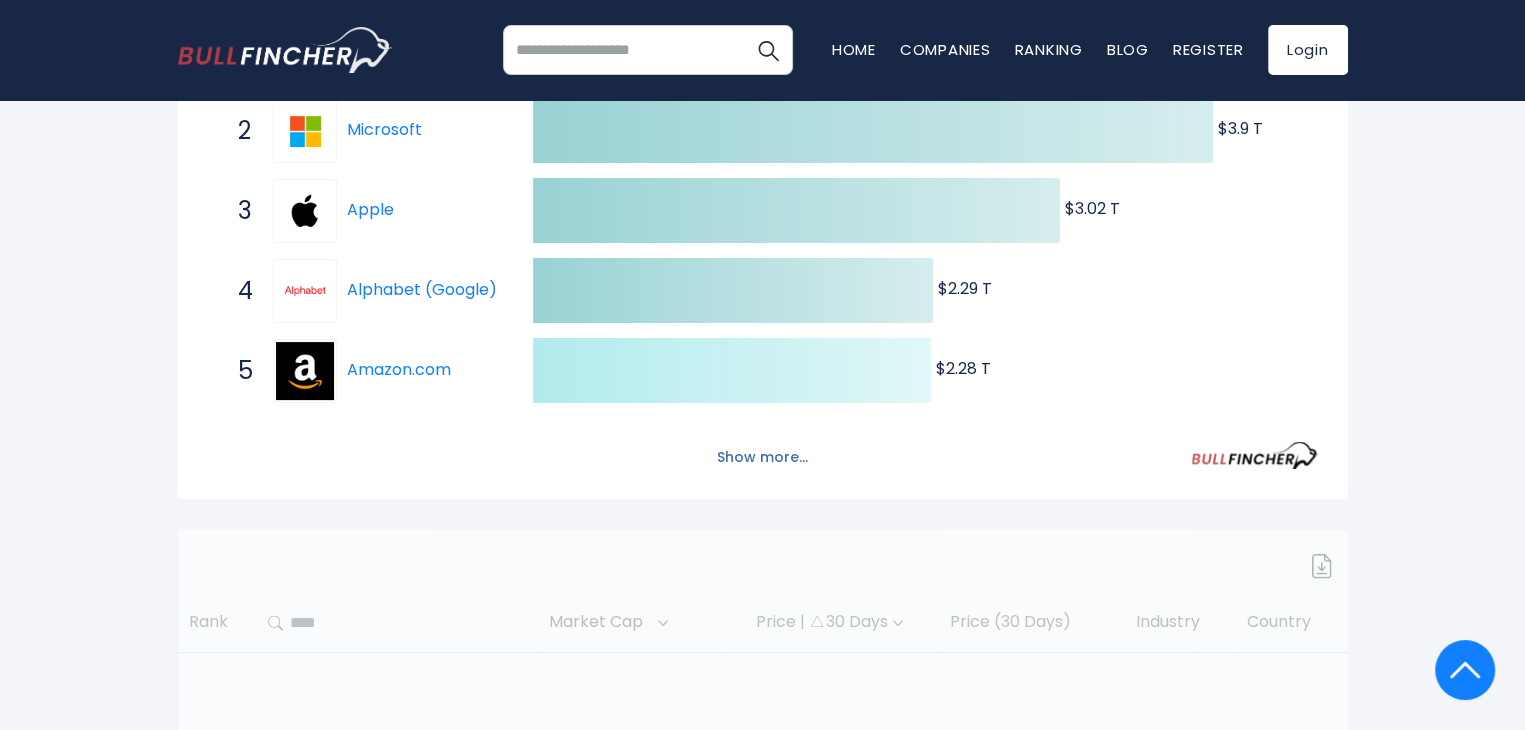 click on "Show more..." at bounding box center (762, 457) 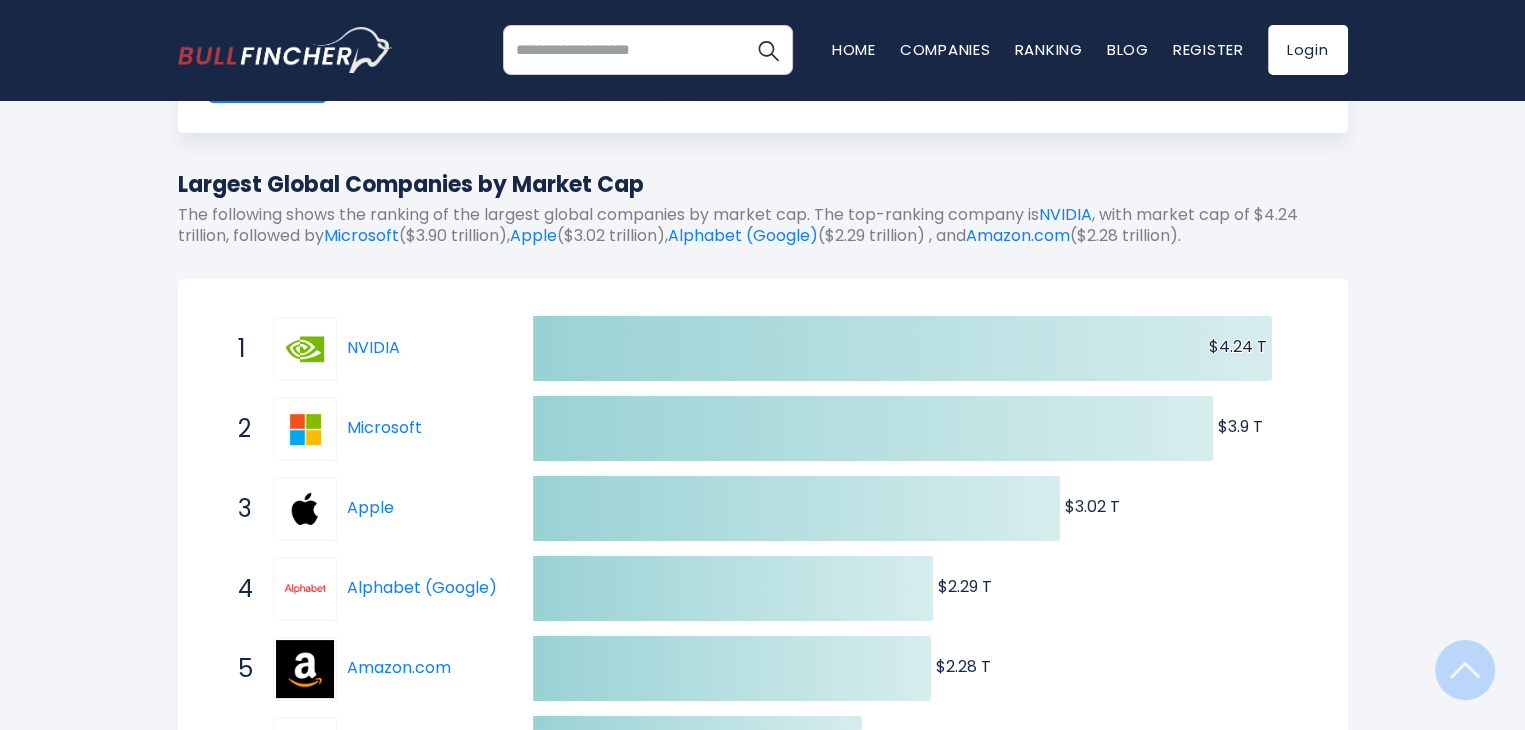 scroll, scrollTop: 0, scrollLeft: 0, axis: both 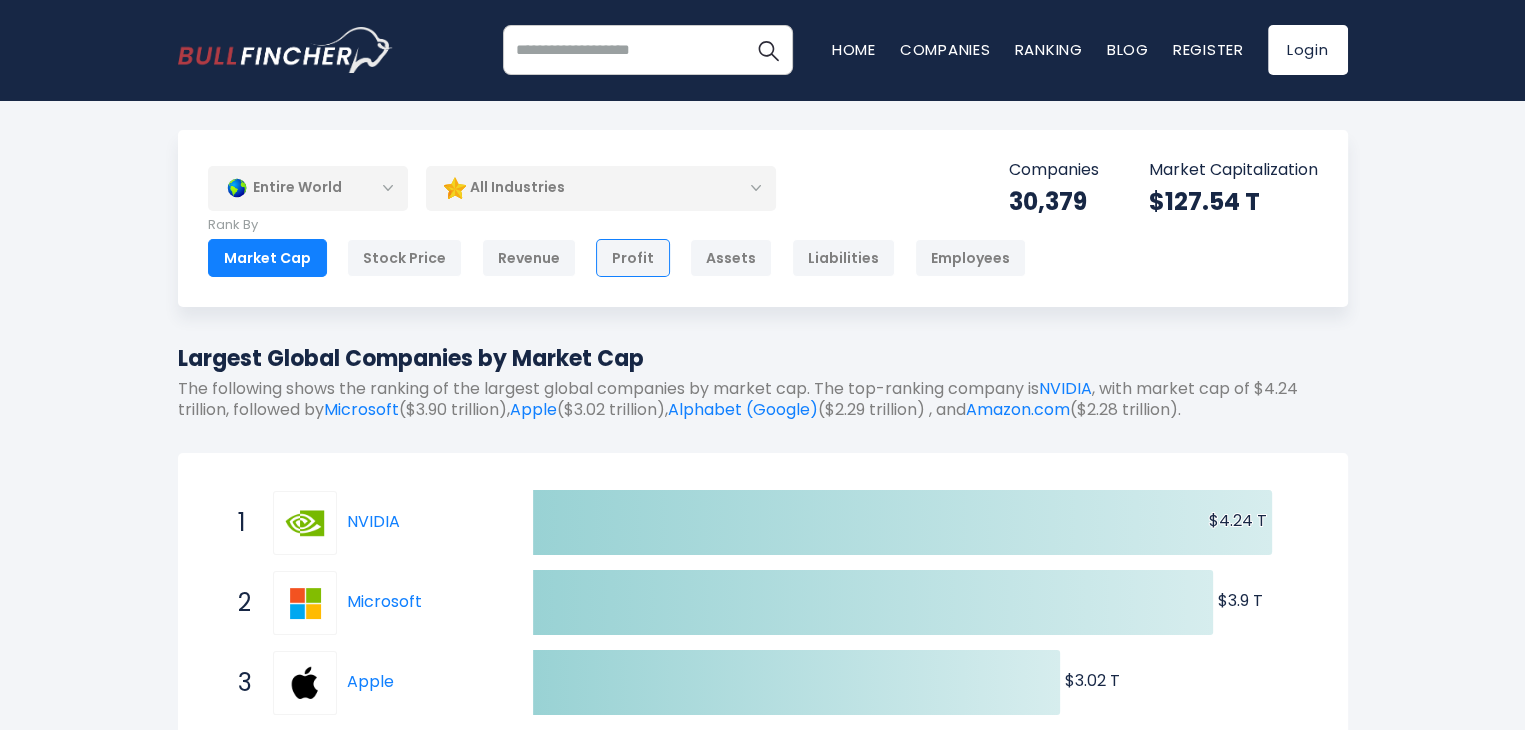 click on "Profit" at bounding box center [633, 258] 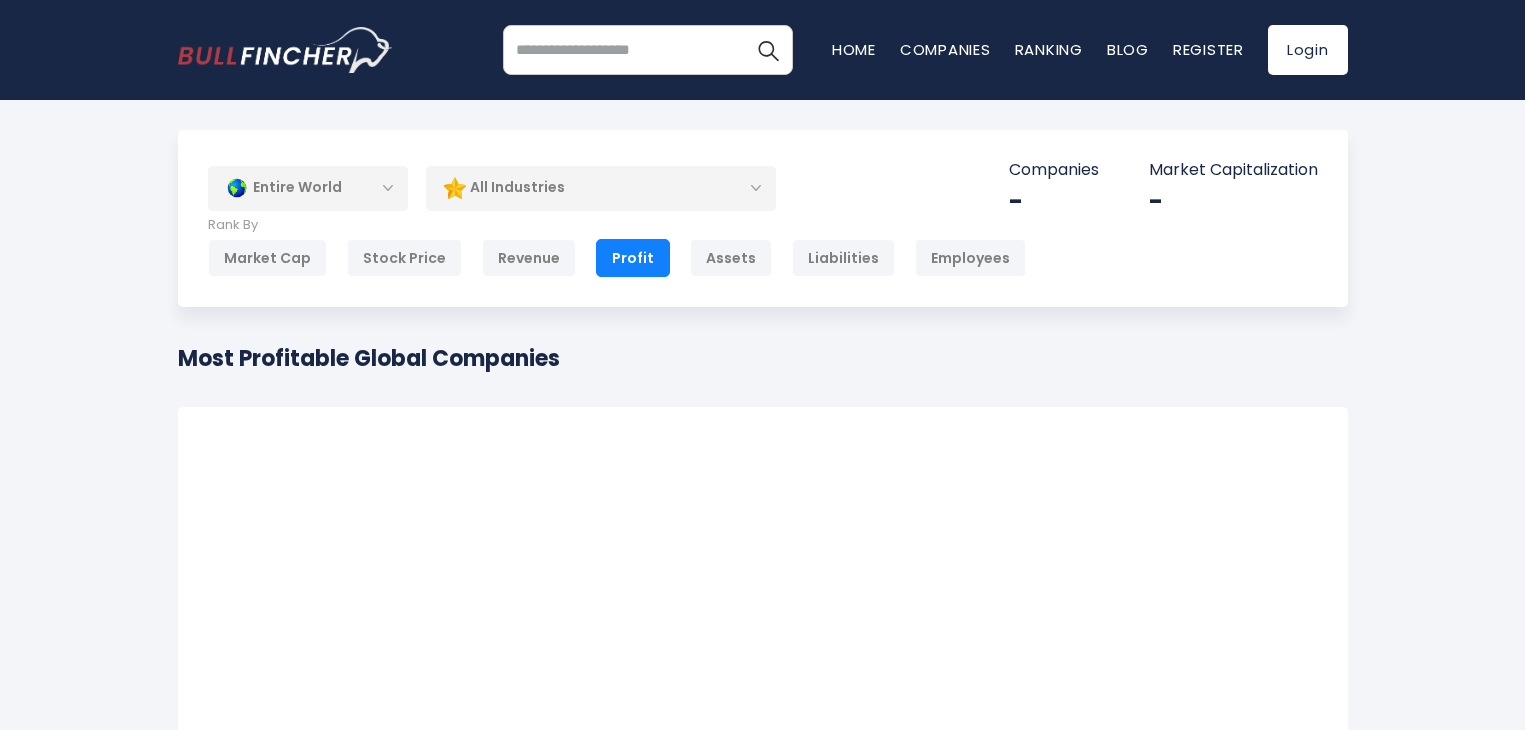 scroll, scrollTop: 0, scrollLeft: 0, axis: both 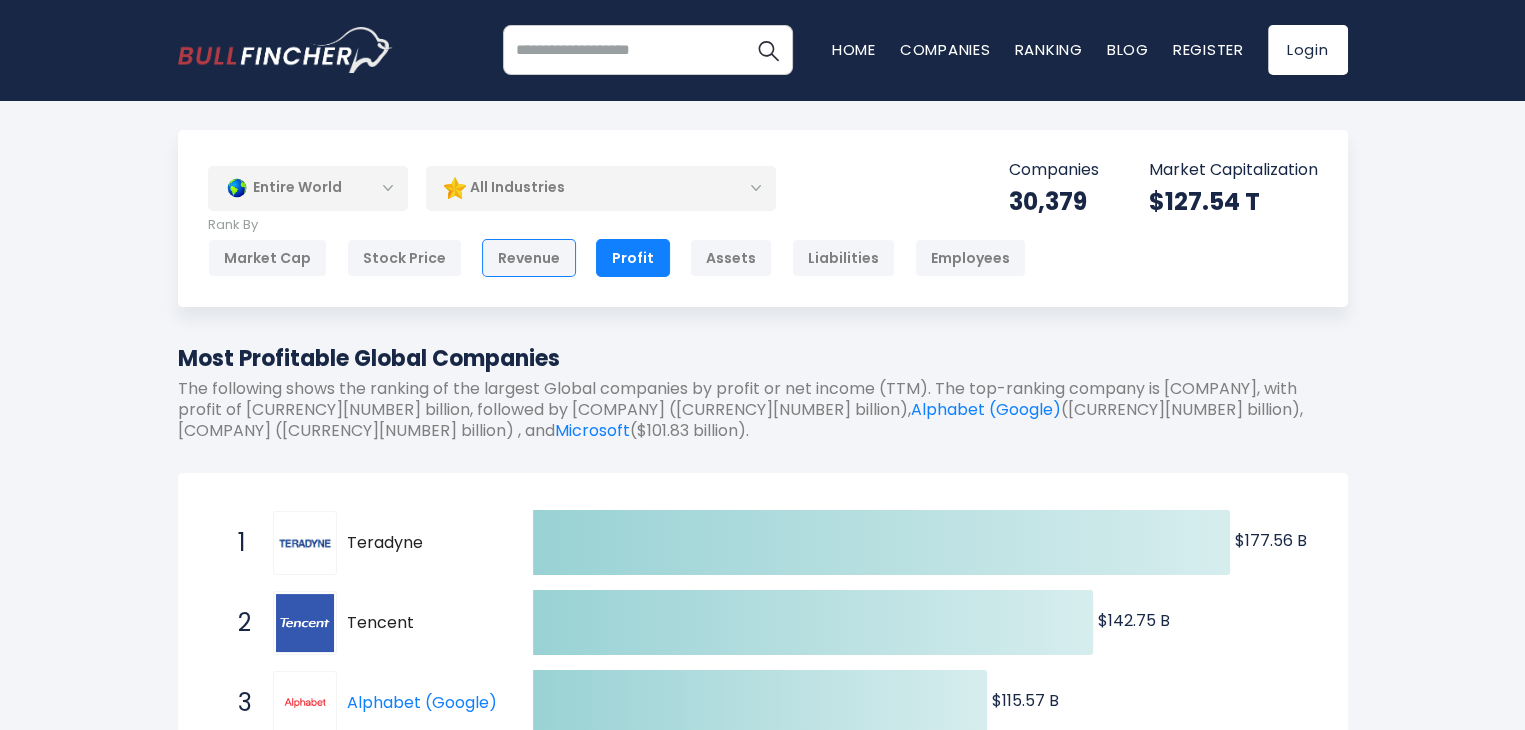 click on "Revenue" at bounding box center (529, 258) 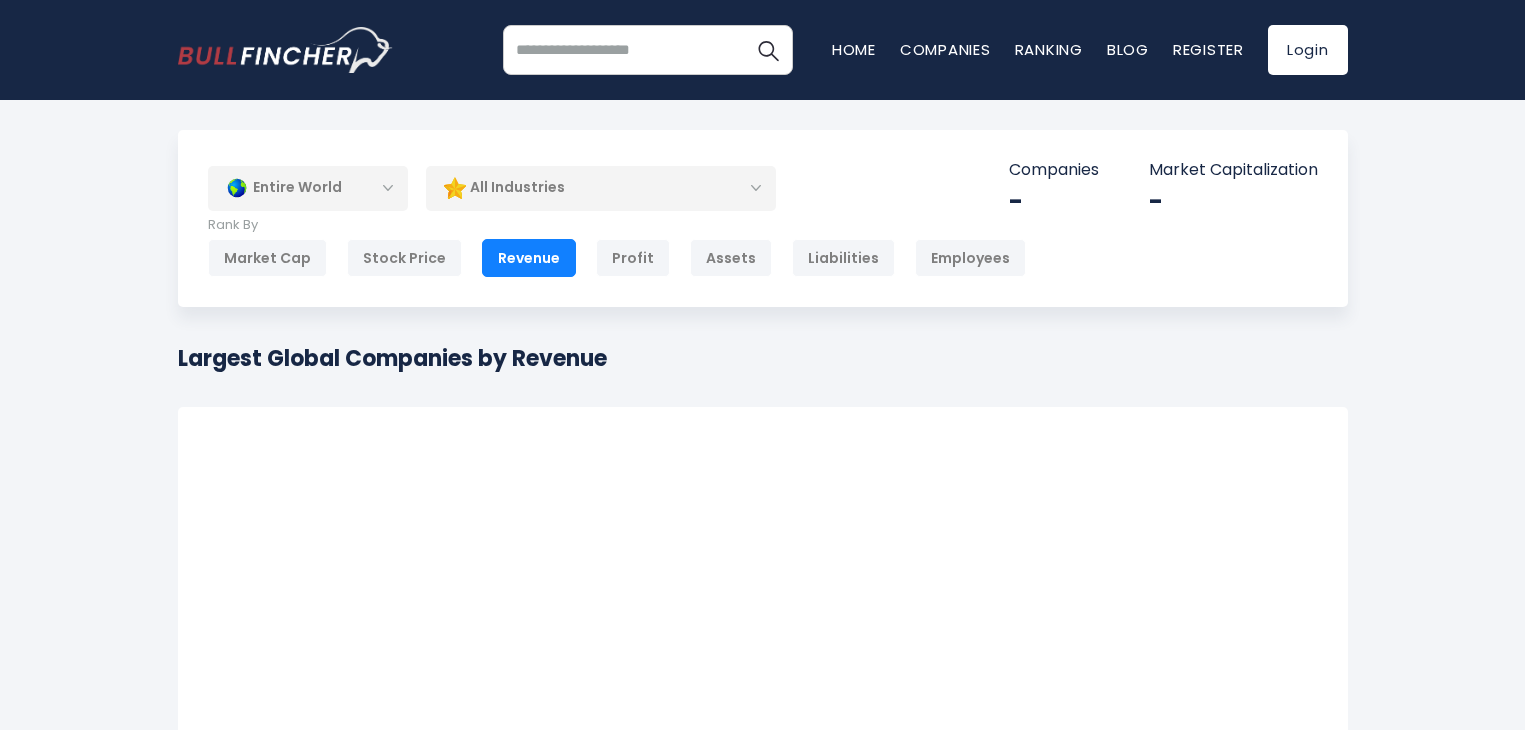 scroll, scrollTop: 0, scrollLeft: 0, axis: both 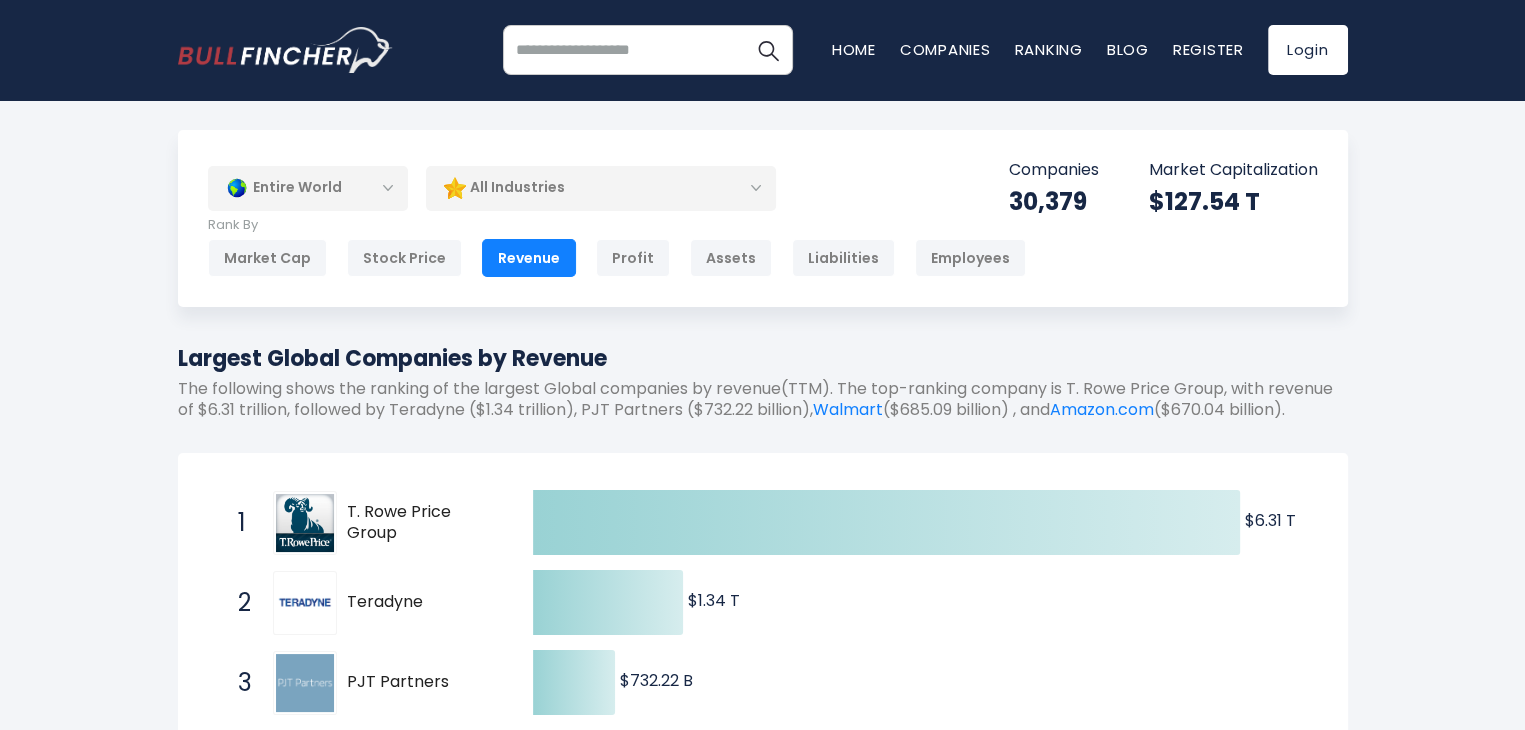 click on "All Industries" at bounding box center [601, 188] 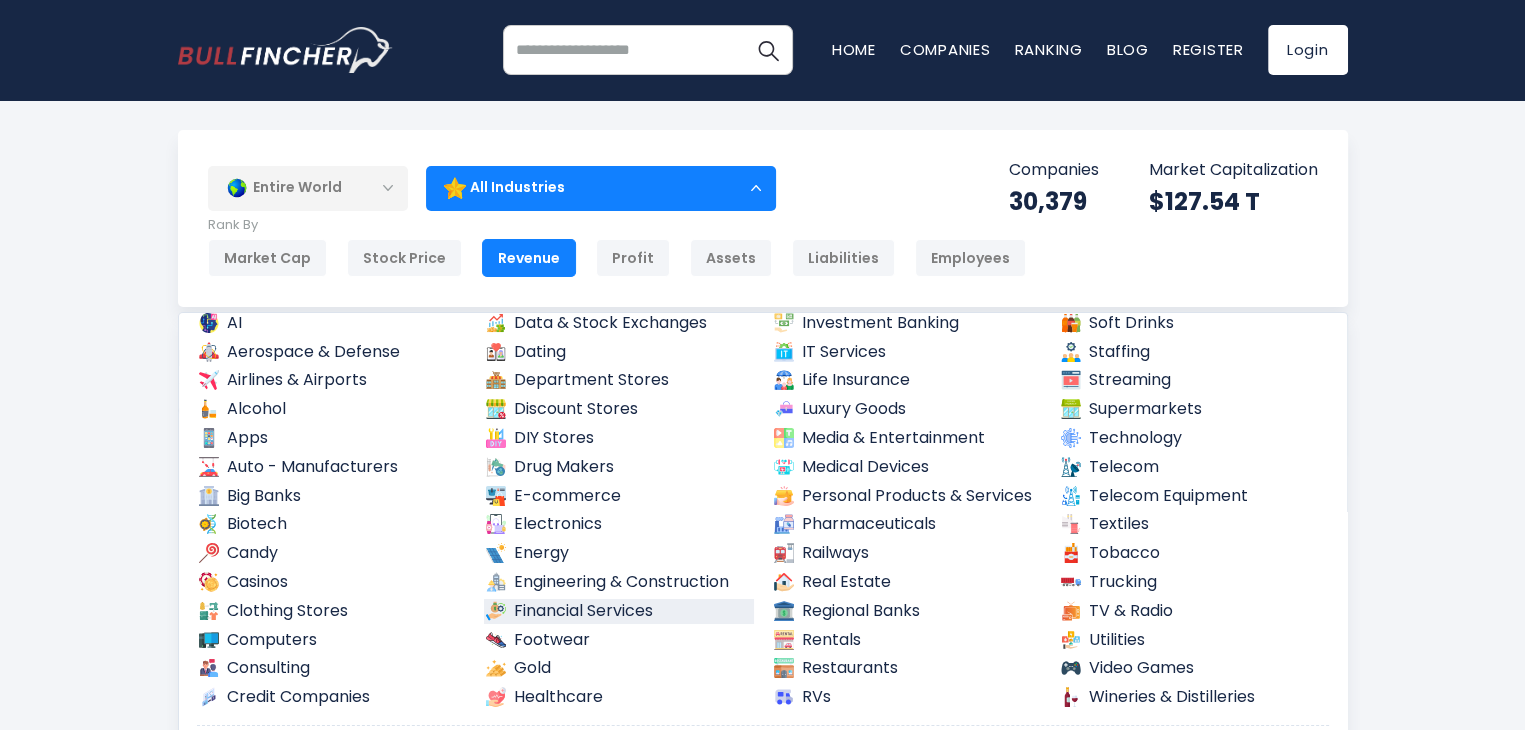 scroll, scrollTop: 41, scrollLeft: 0, axis: vertical 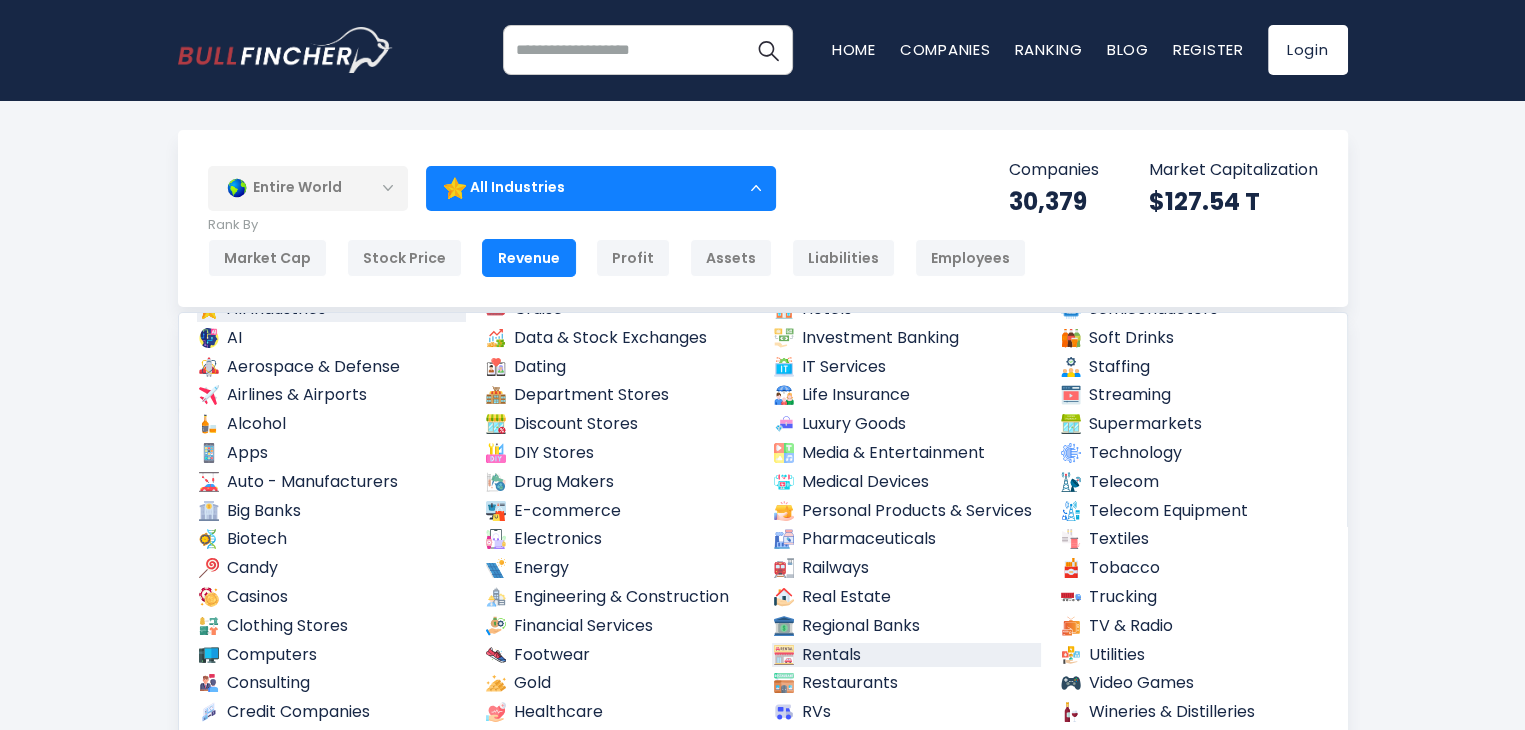 click on "Rentals" at bounding box center (907, 655) 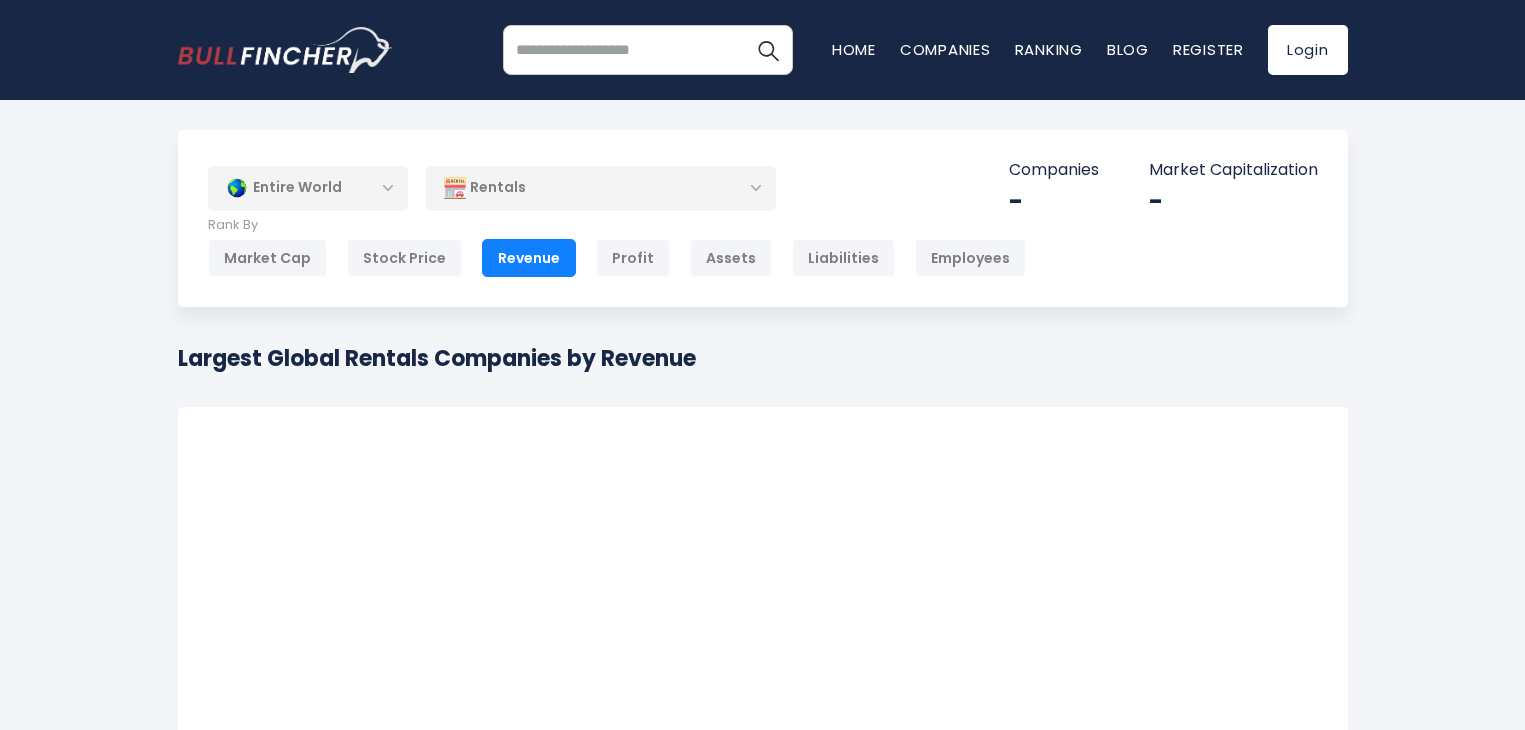 scroll, scrollTop: 0, scrollLeft: 0, axis: both 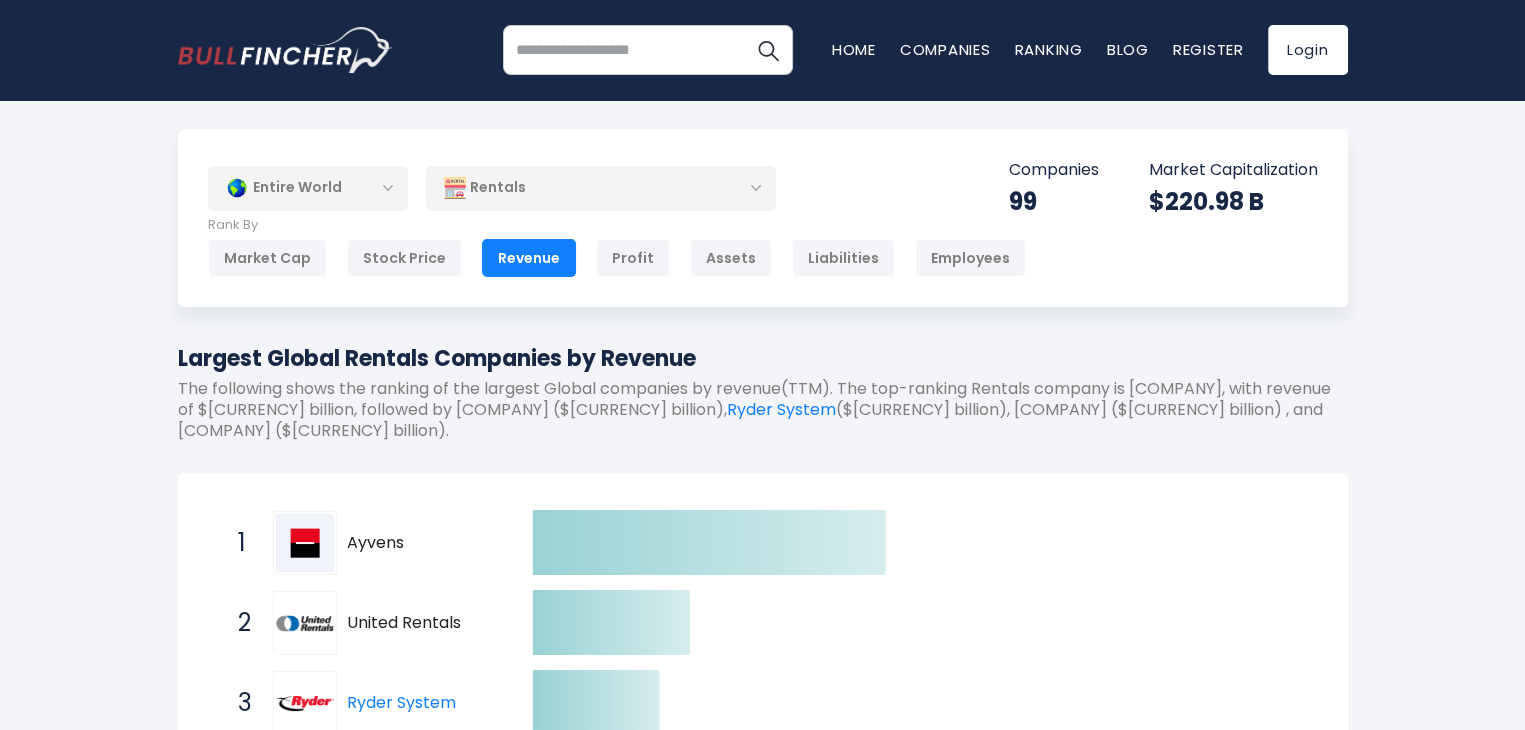 click on "Rentals" at bounding box center [601, 188] 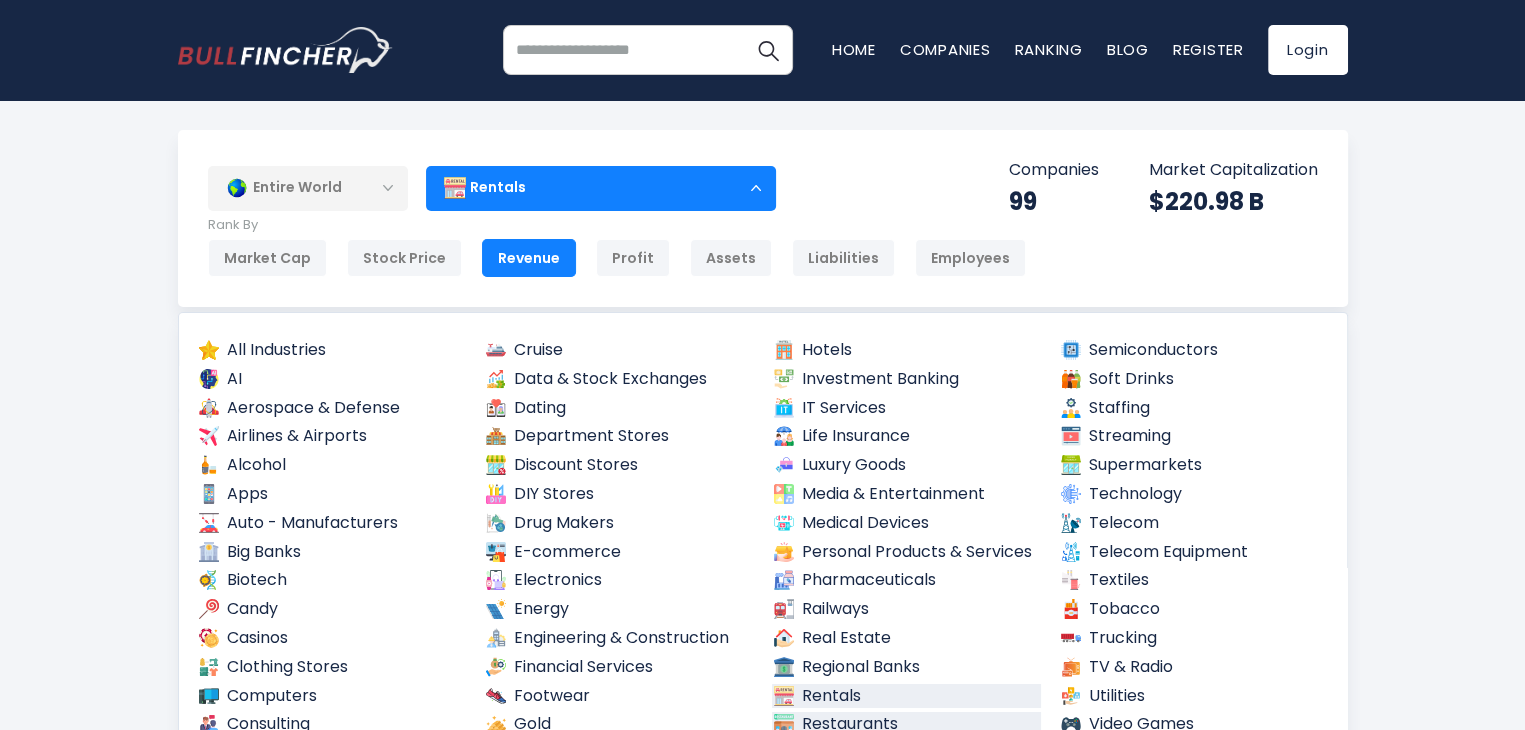 click on "Restaurants" at bounding box center (907, 724) 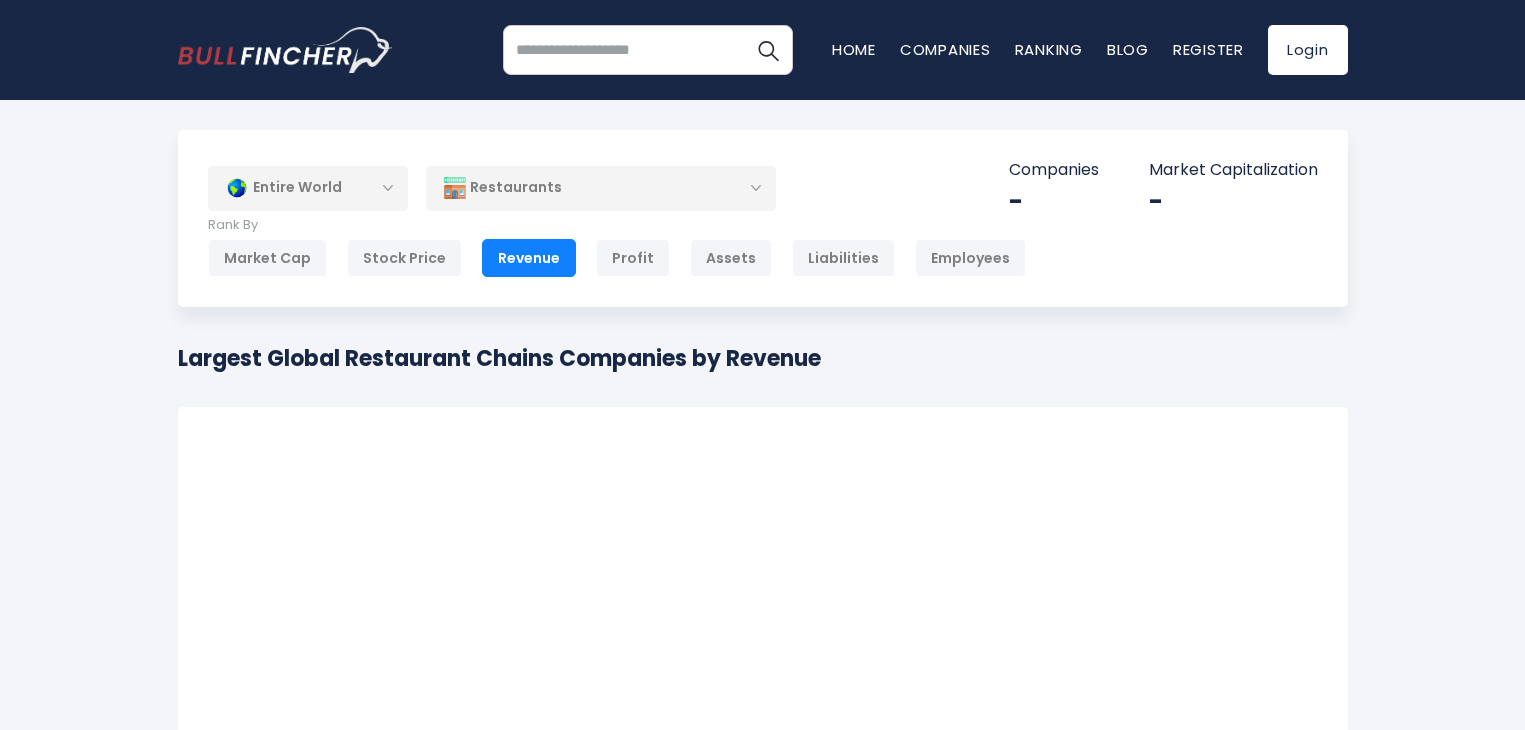 scroll, scrollTop: 0, scrollLeft: 0, axis: both 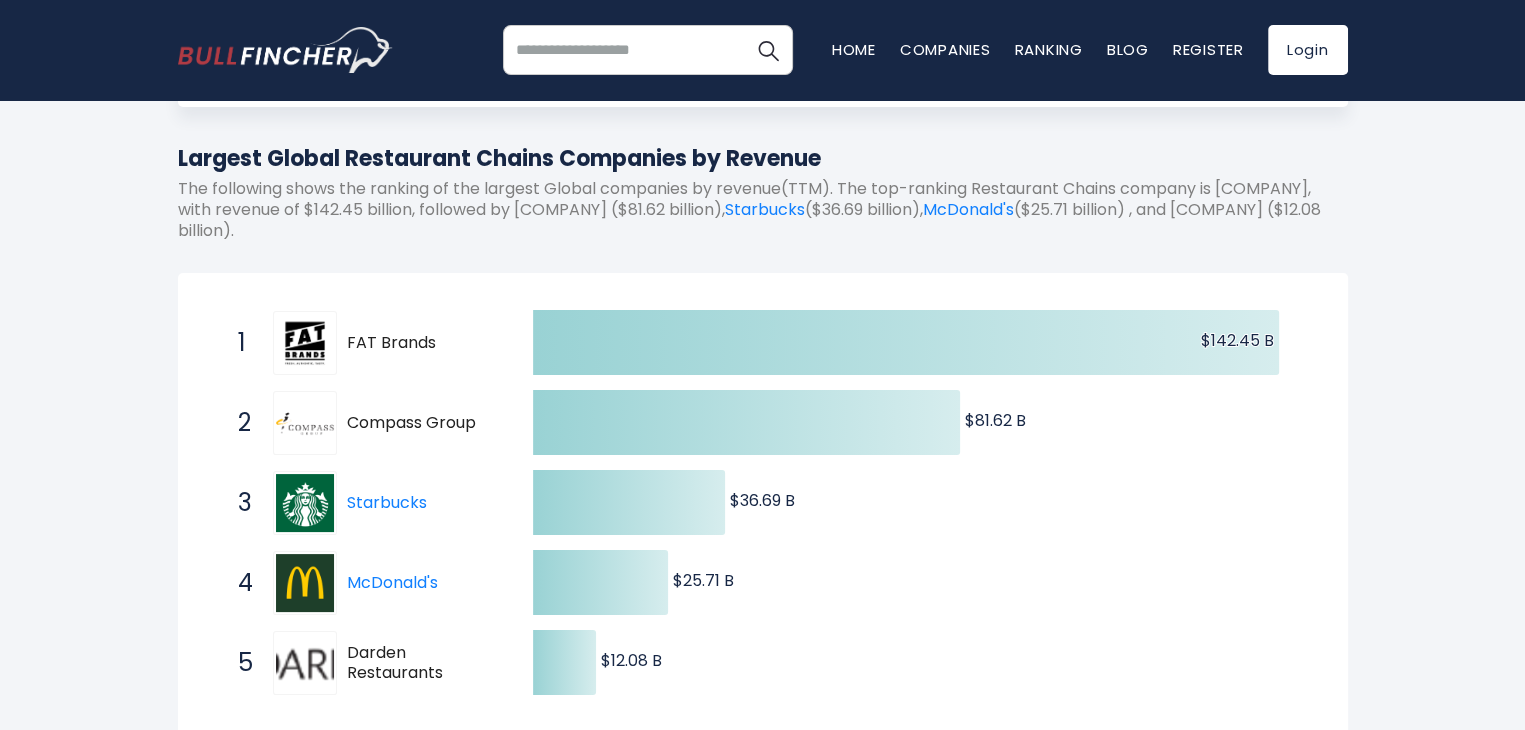 click on "FAT Brands" at bounding box center [422, 343] 